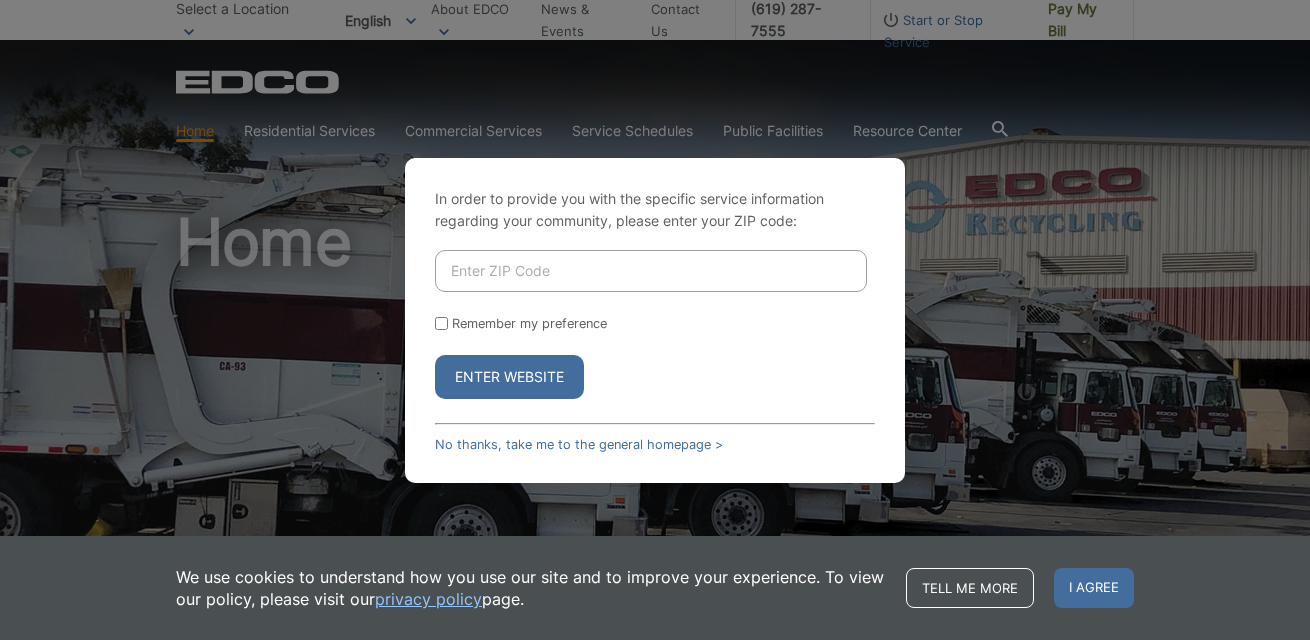 scroll, scrollTop: 0, scrollLeft: 0, axis: both 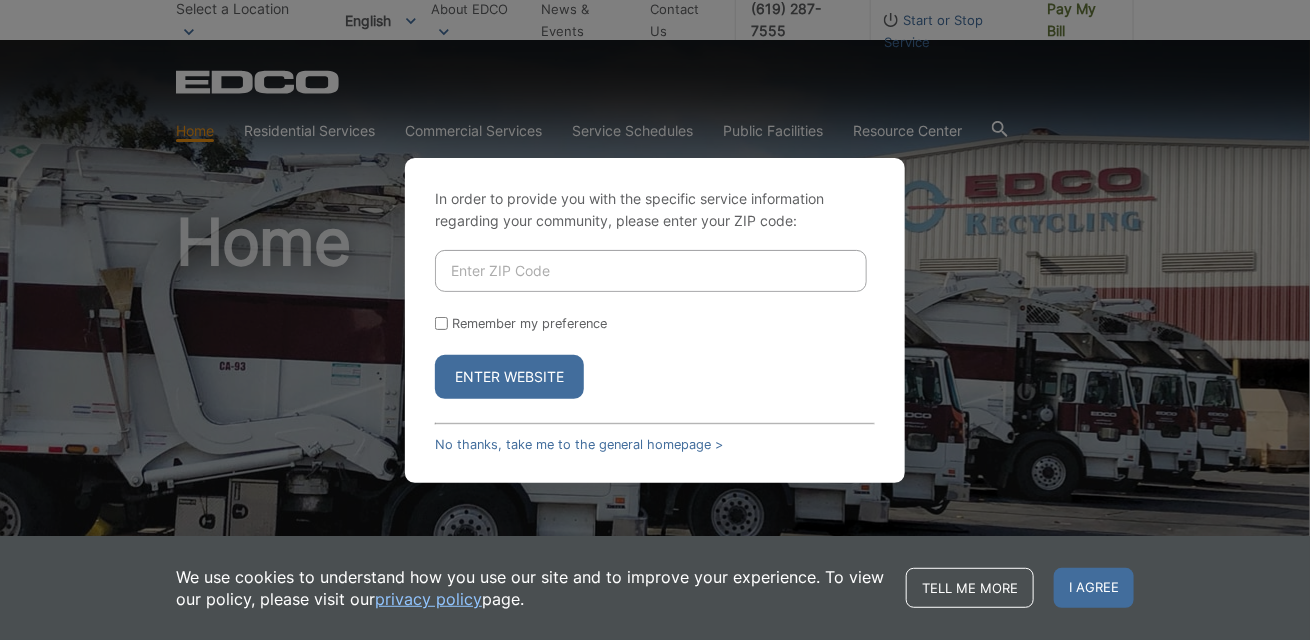 click at bounding box center [651, 271] 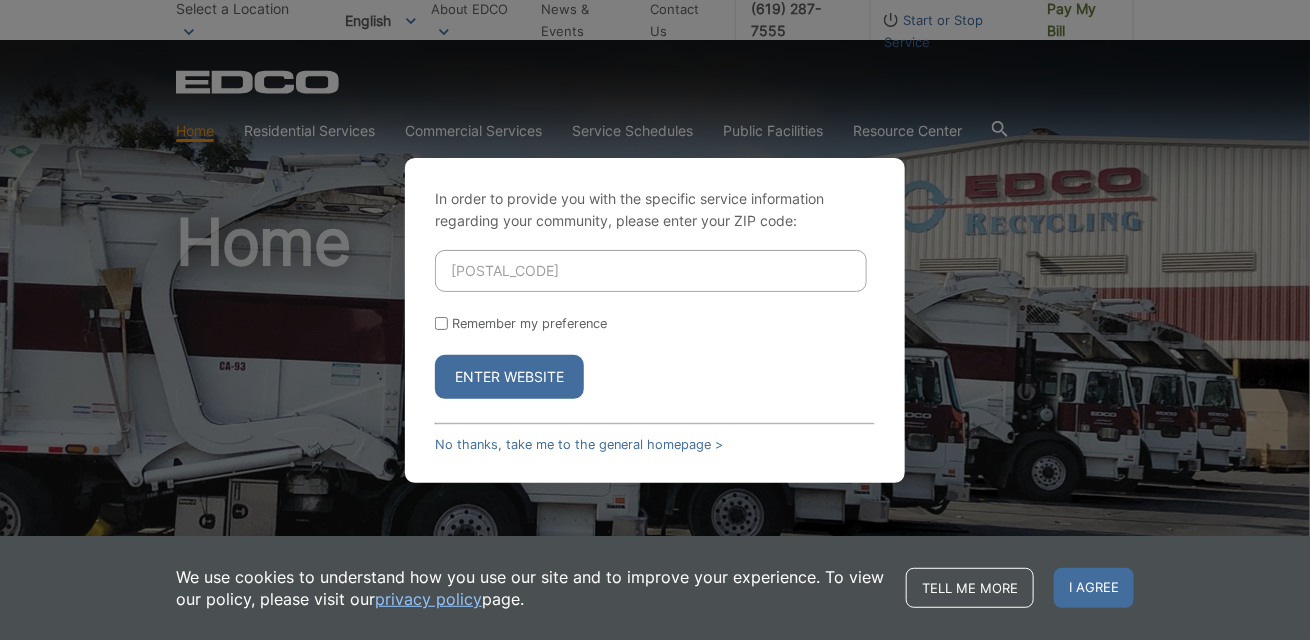 type on "[POSTAL_CODE]" 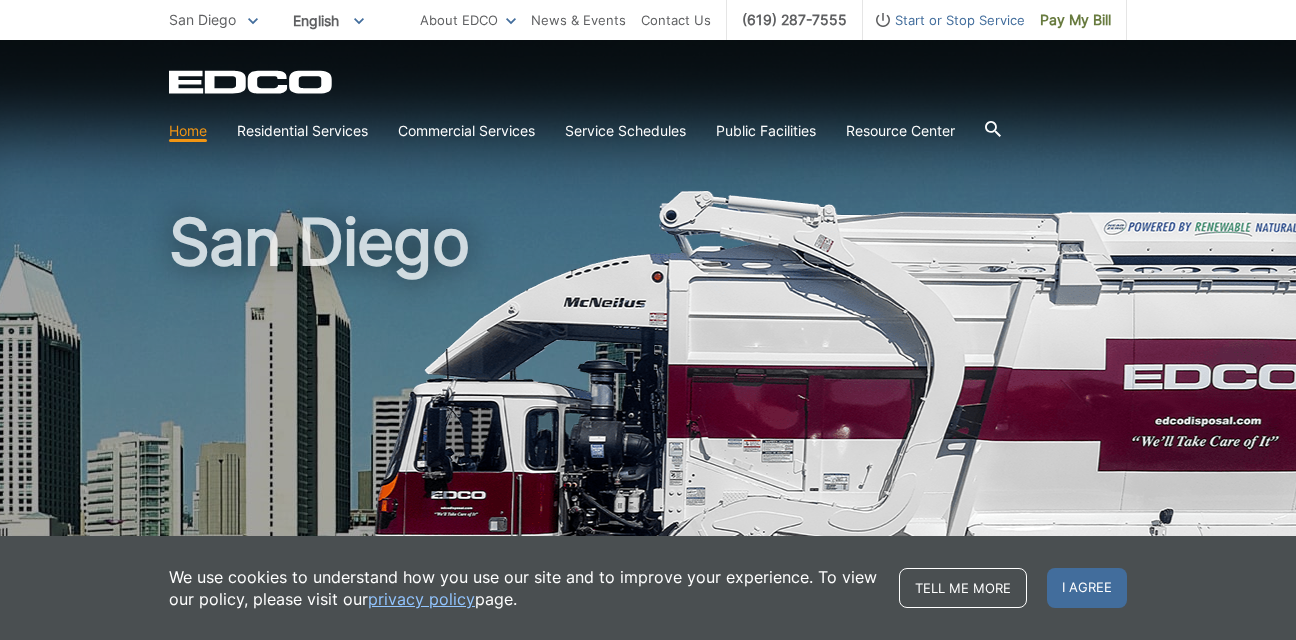 scroll, scrollTop: 0, scrollLeft: 0, axis: both 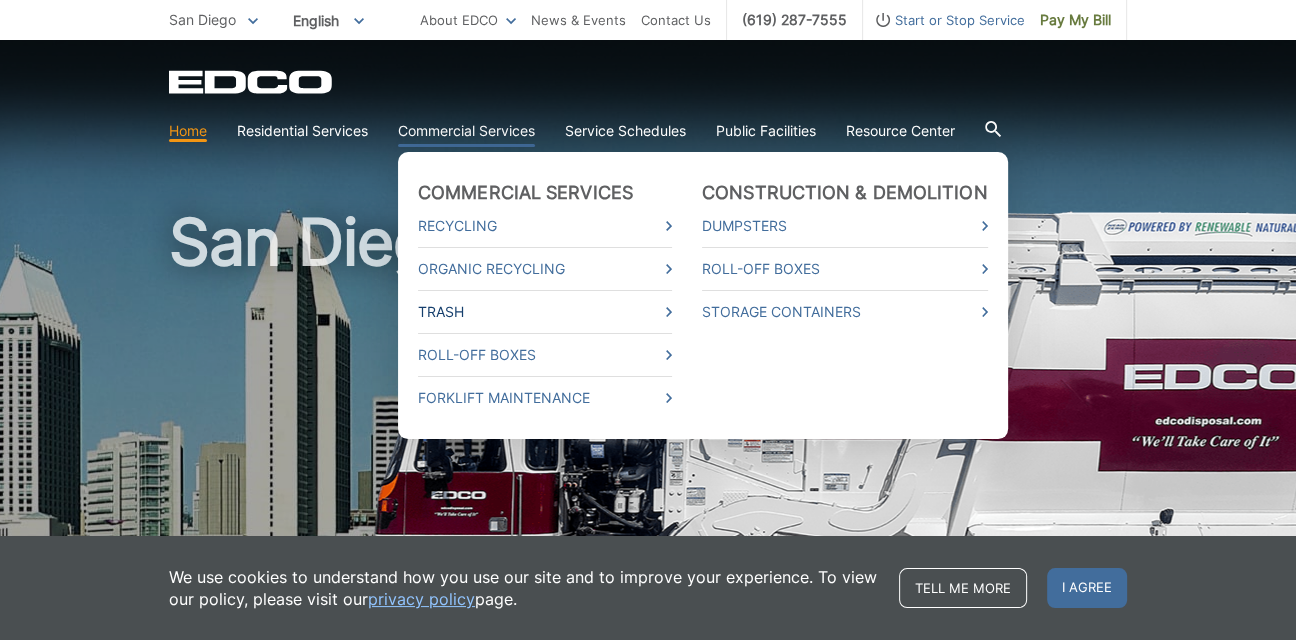 click on "Trash" at bounding box center [545, 312] 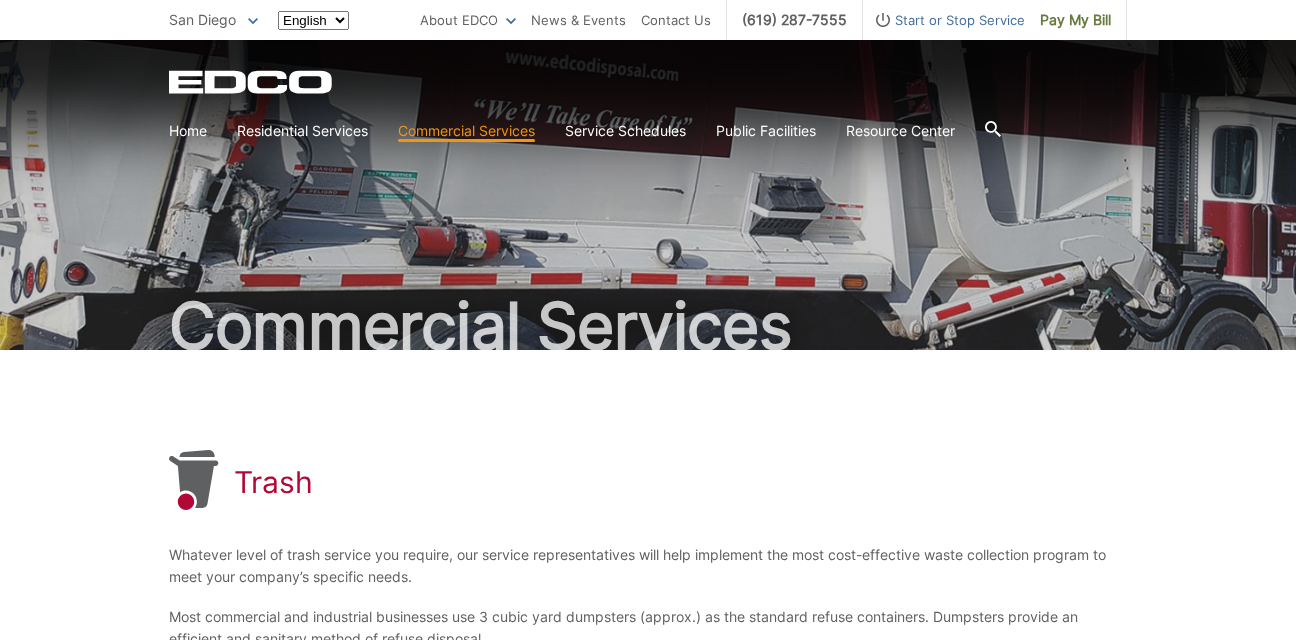 scroll, scrollTop: 0, scrollLeft: 0, axis: both 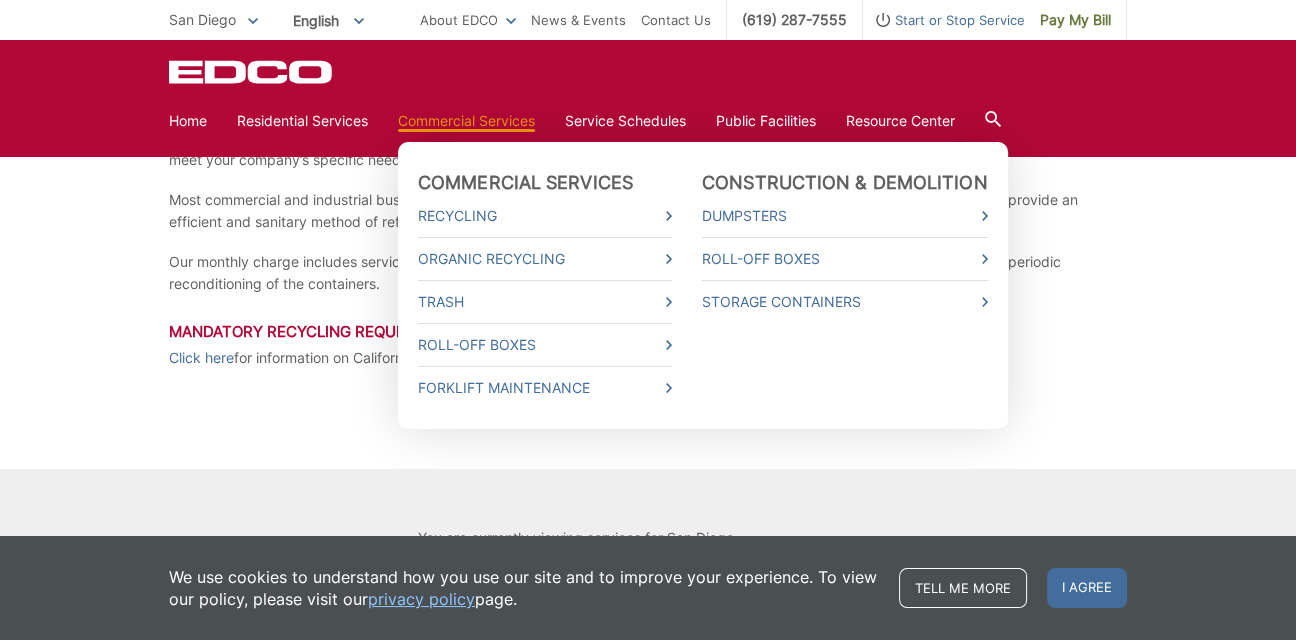 click on "Dumpsters" at bounding box center (845, 216) 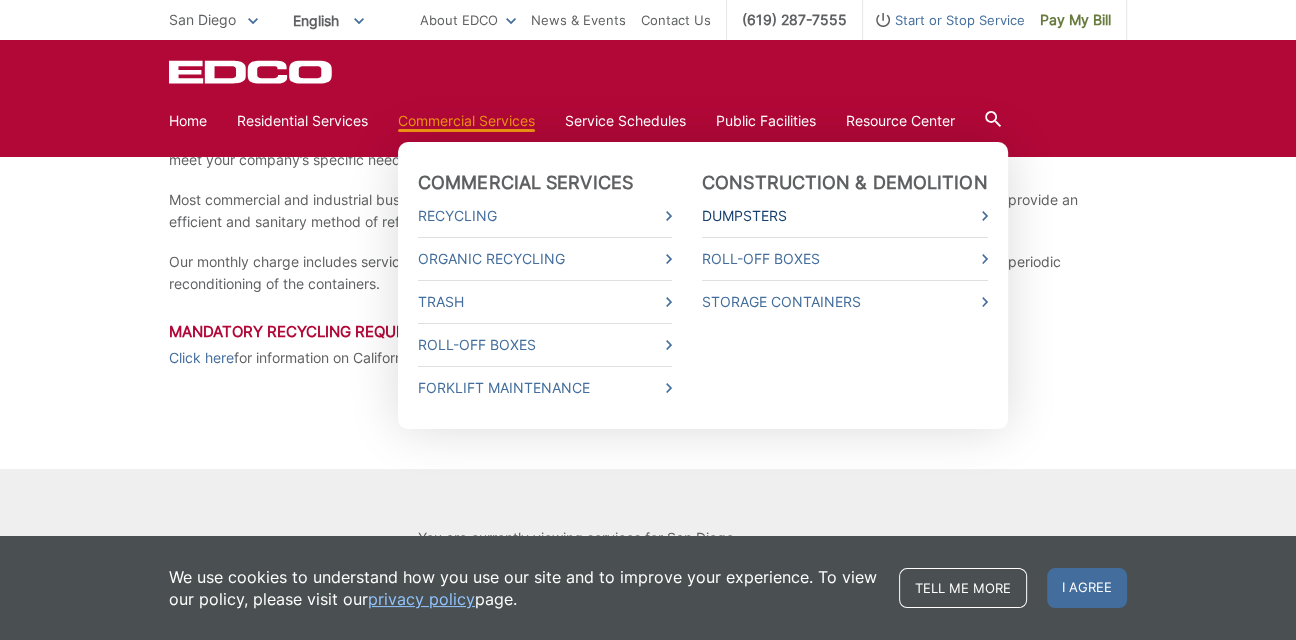 click on "Dumpsters" at bounding box center (845, 216) 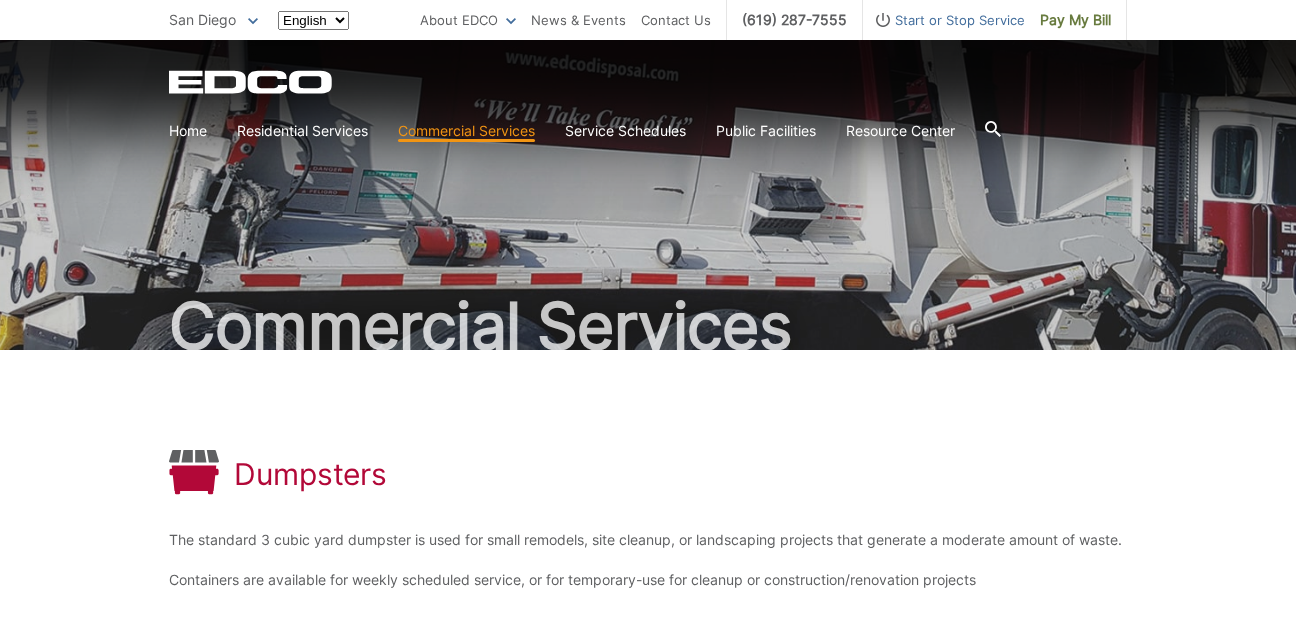 scroll, scrollTop: 0, scrollLeft: 0, axis: both 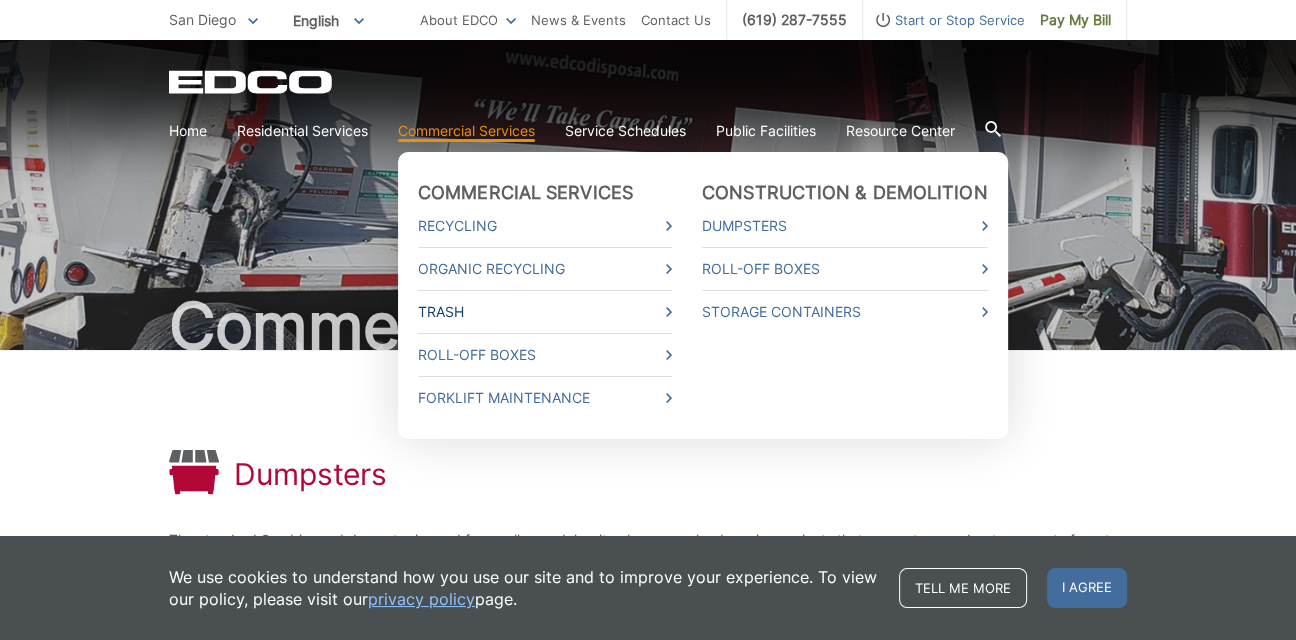 click on "Trash" at bounding box center (545, 312) 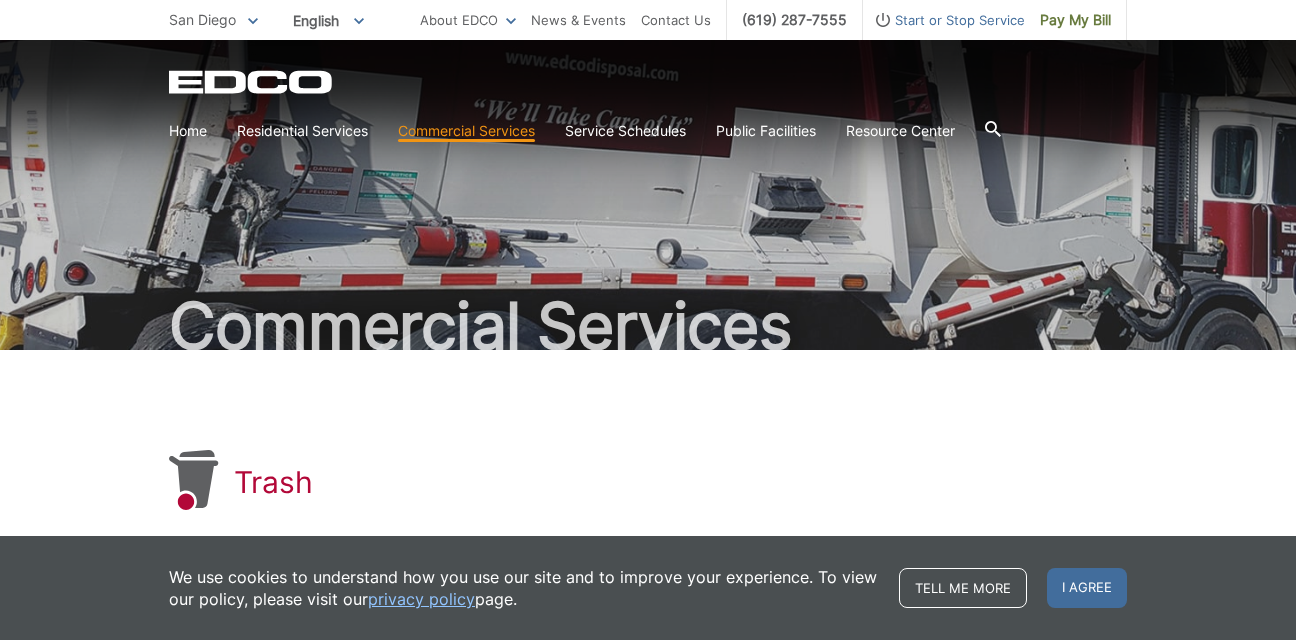 scroll, scrollTop: 0, scrollLeft: 0, axis: both 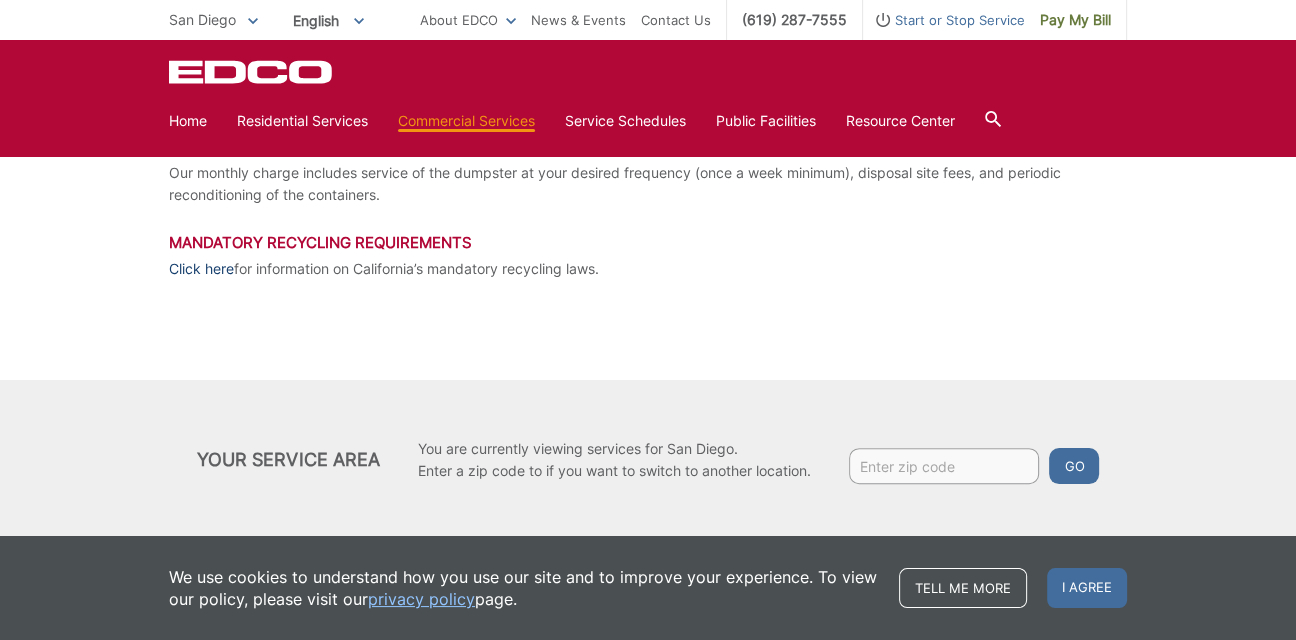 click on "Click here" at bounding box center (201, 269) 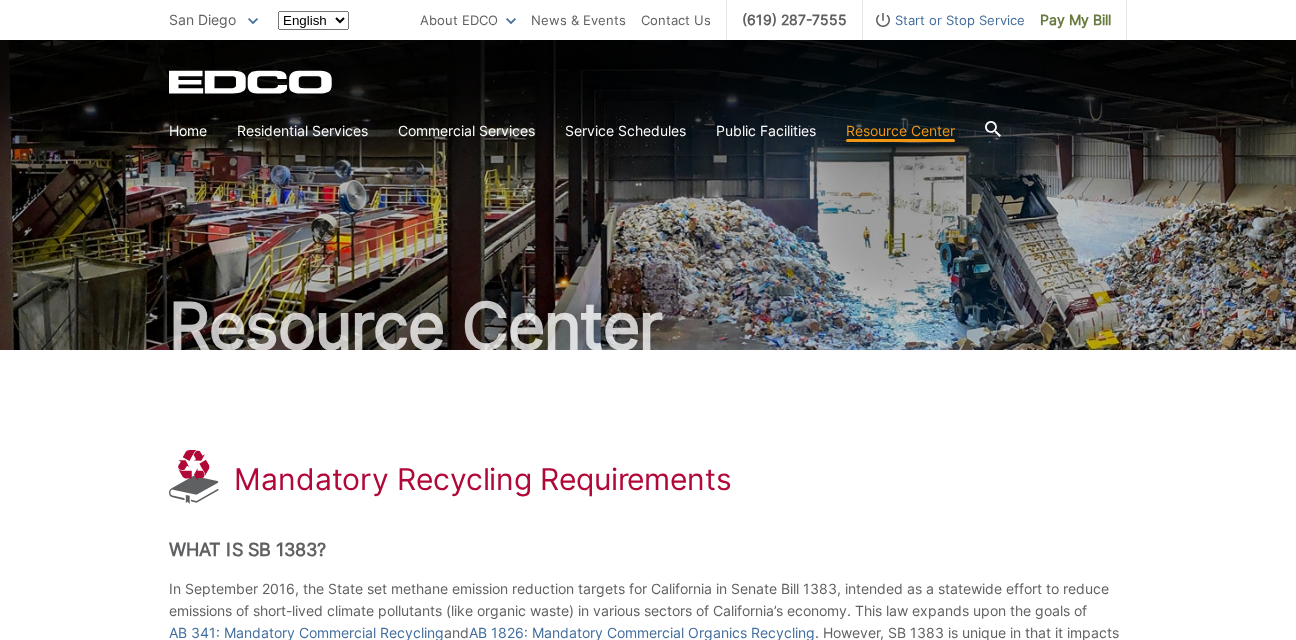scroll, scrollTop: 0, scrollLeft: 0, axis: both 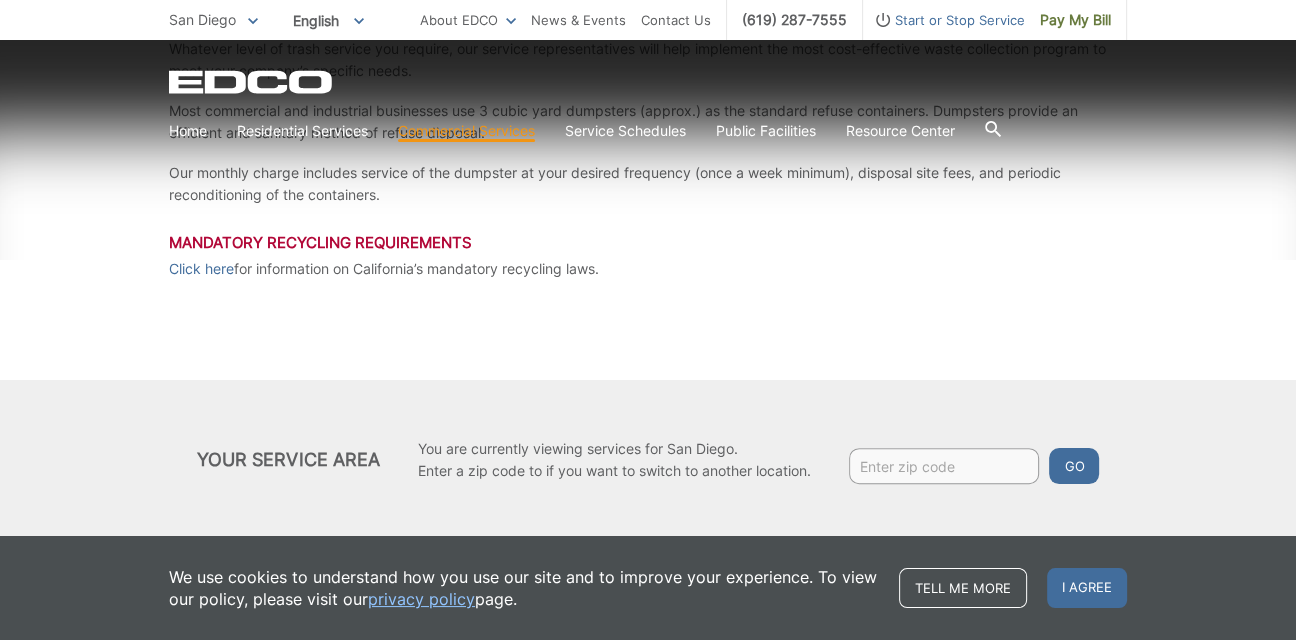 drag, startPoint x: 1303, startPoint y: 141, endPoint x: 543, endPoint y: 186, distance: 761.33105 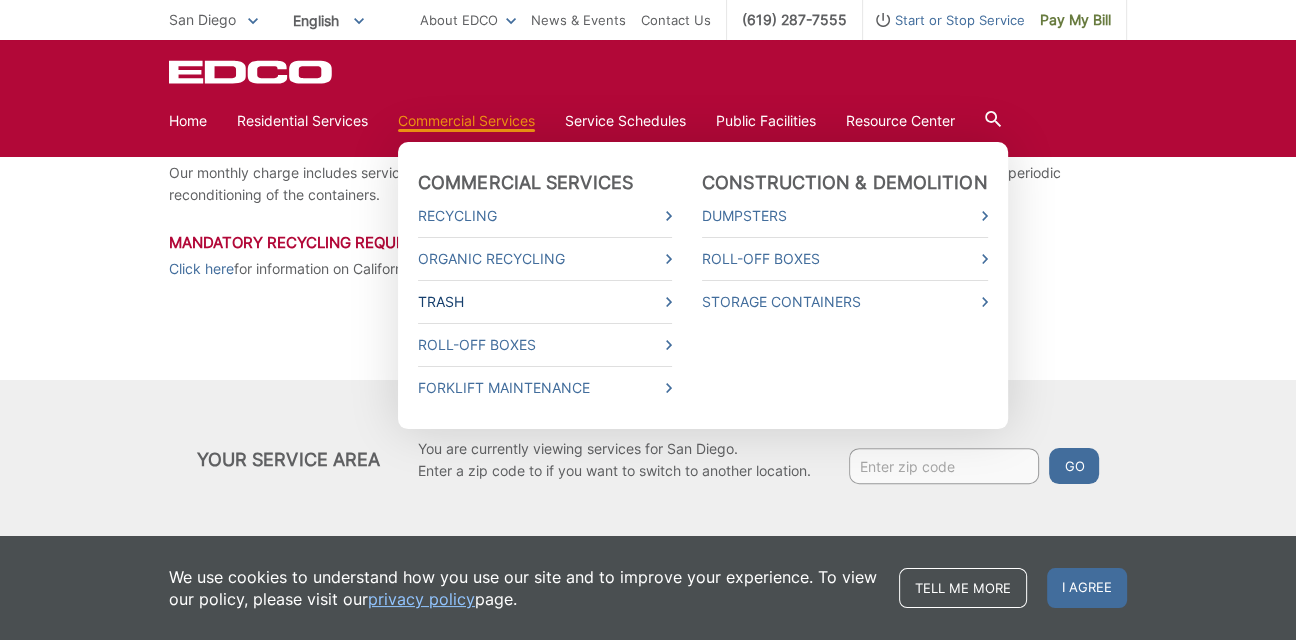 click on "Trash" at bounding box center [545, 302] 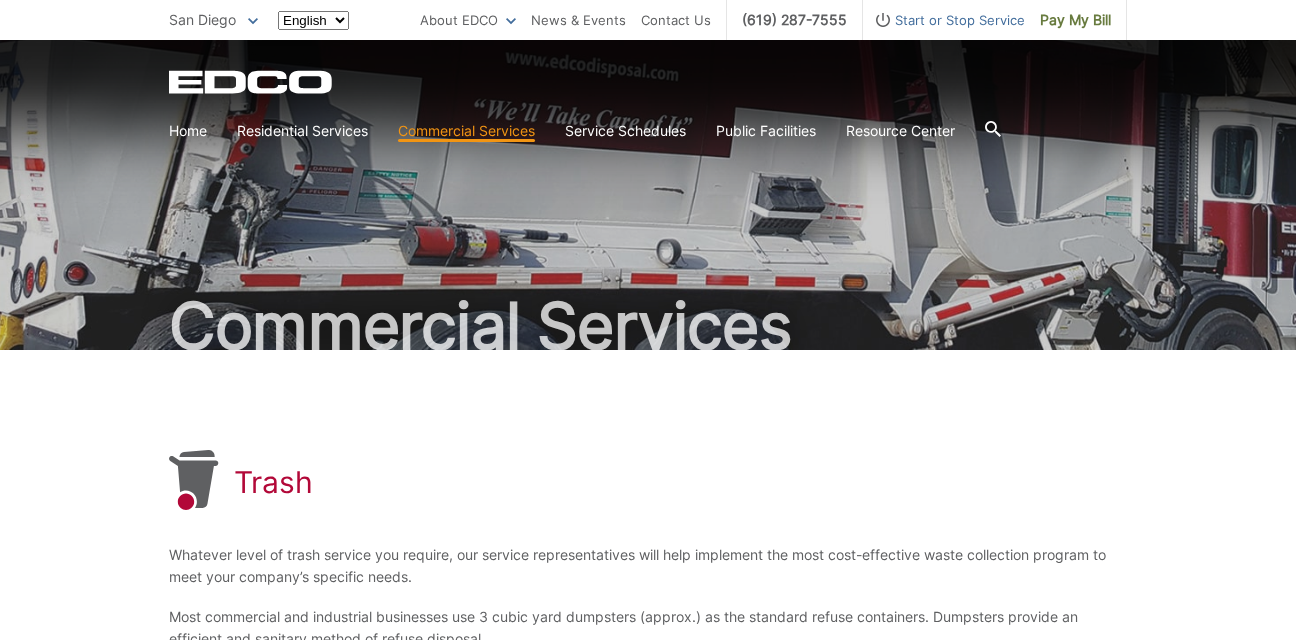 scroll, scrollTop: 0, scrollLeft: 0, axis: both 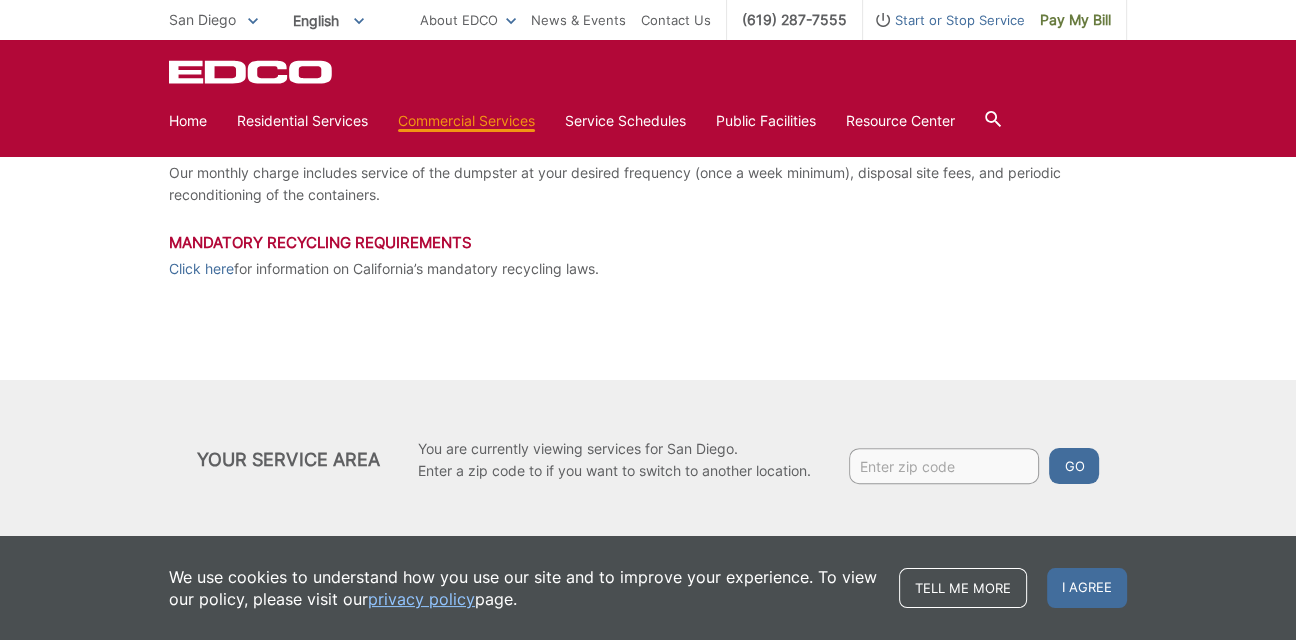 click at bounding box center [944, 466] 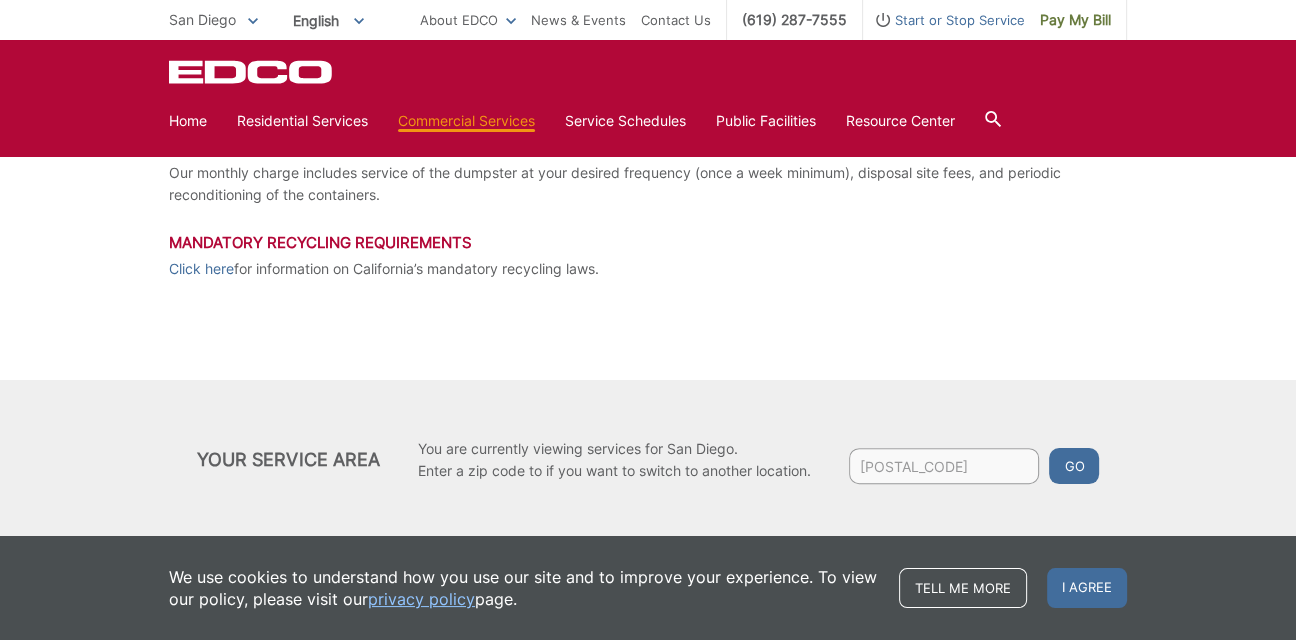 type on "[POSTAL_CODE]" 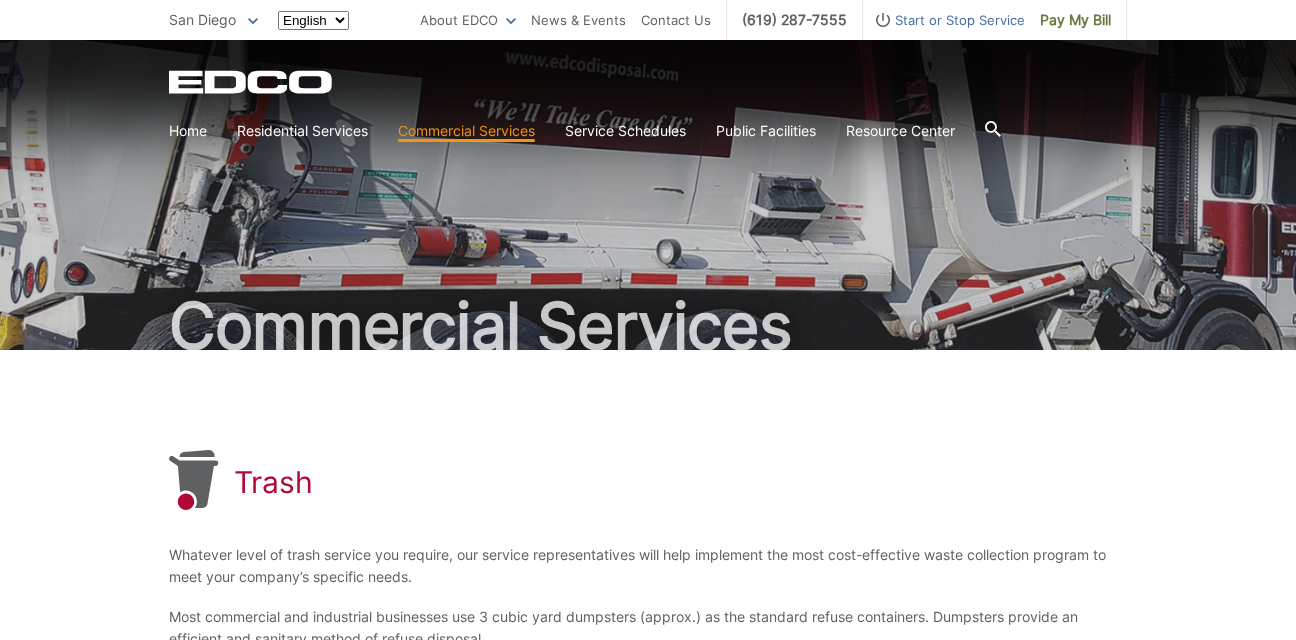 scroll, scrollTop: 0, scrollLeft: 0, axis: both 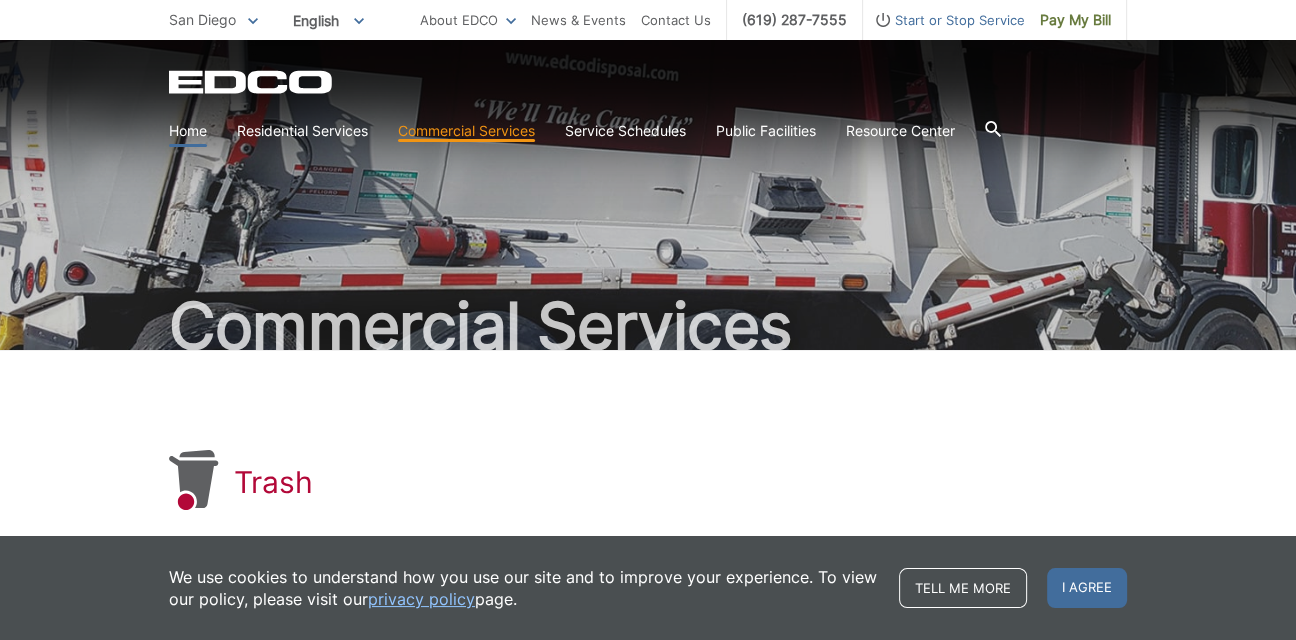 click on "Home" at bounding box center [188, 131] 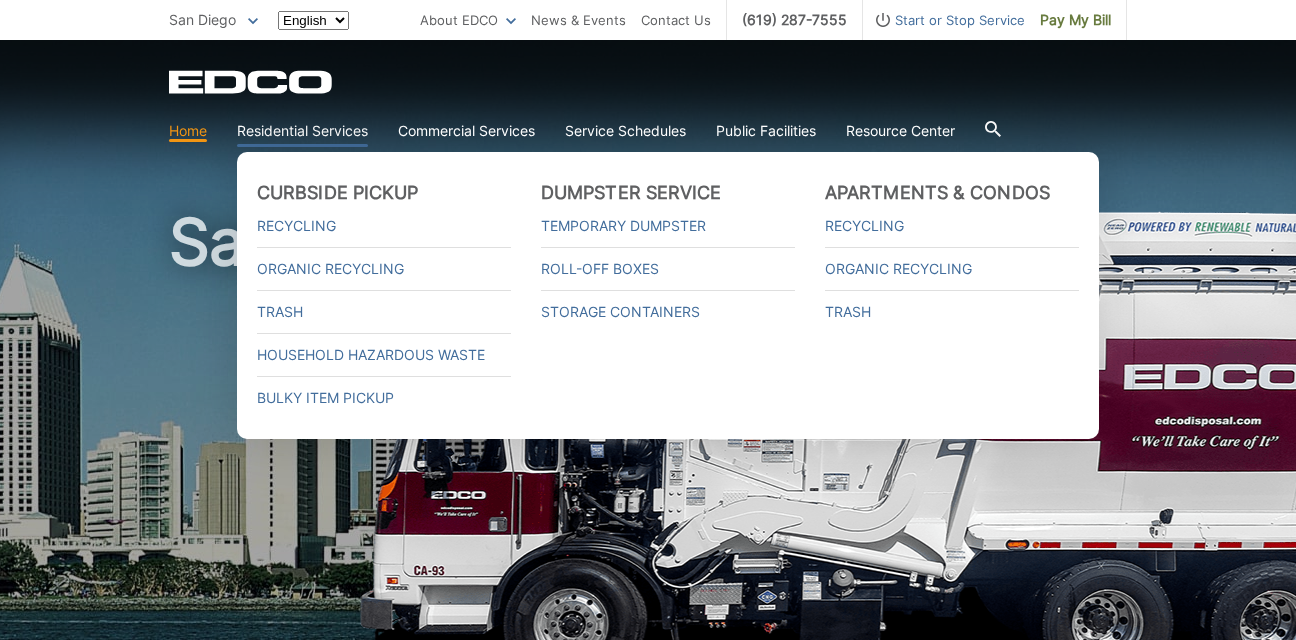 scroll, scrollTop: 0, scrollLeft: 0, axis: both 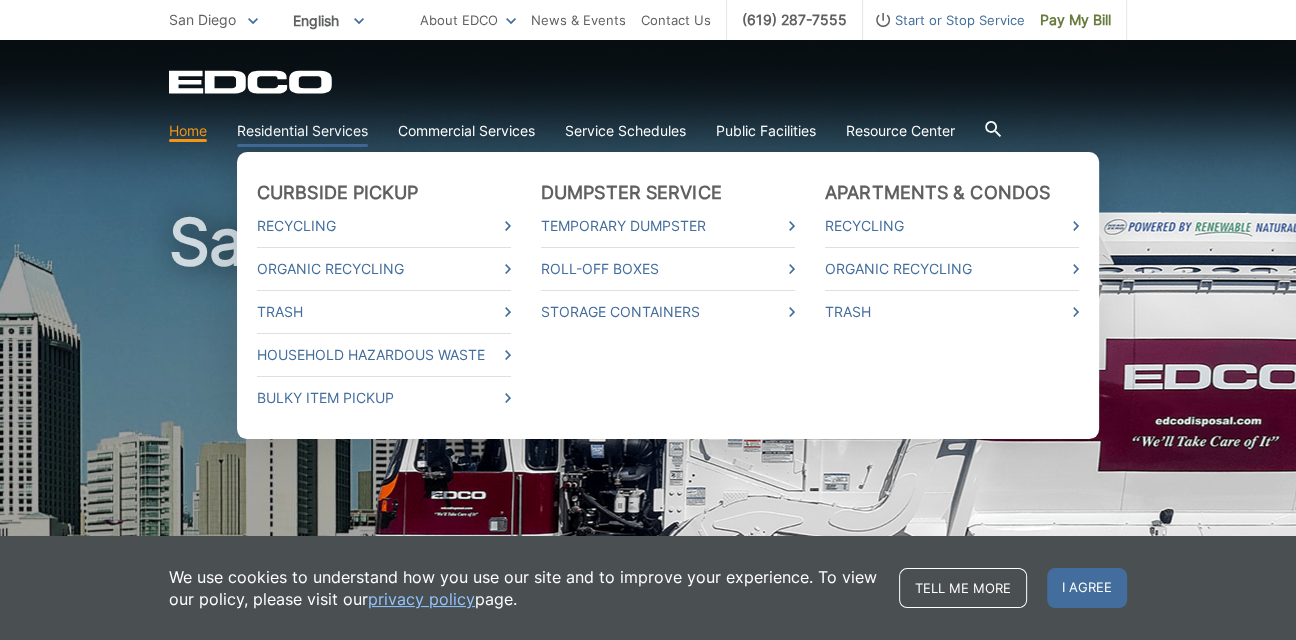 click on "Residential Services" at bounding box center (302, 131) 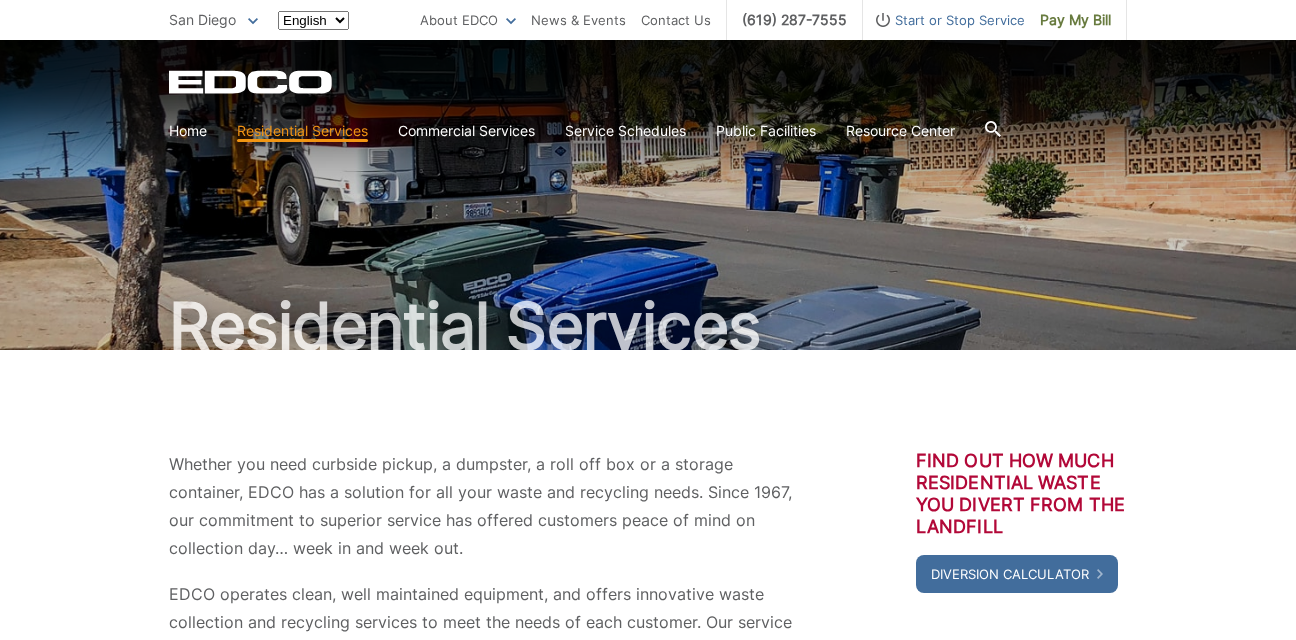 scroll, scrollTop: 0, scrollLeft: 0, axis: both 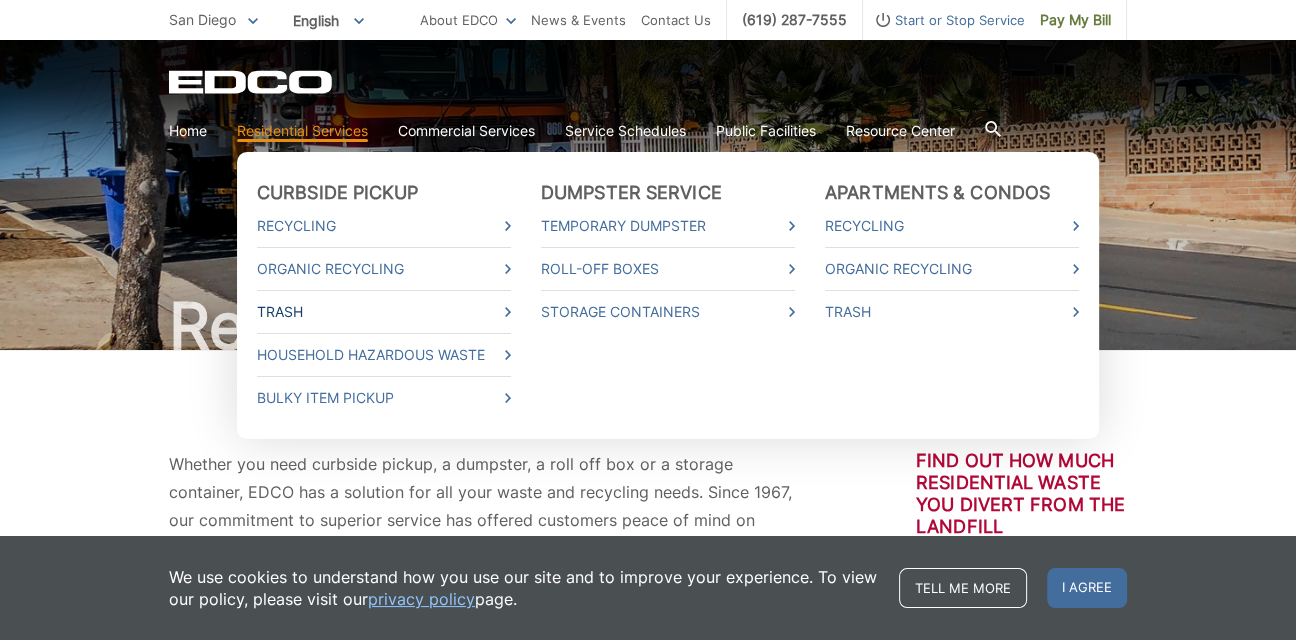 click on "Trash" at bounding box center [384, 312] 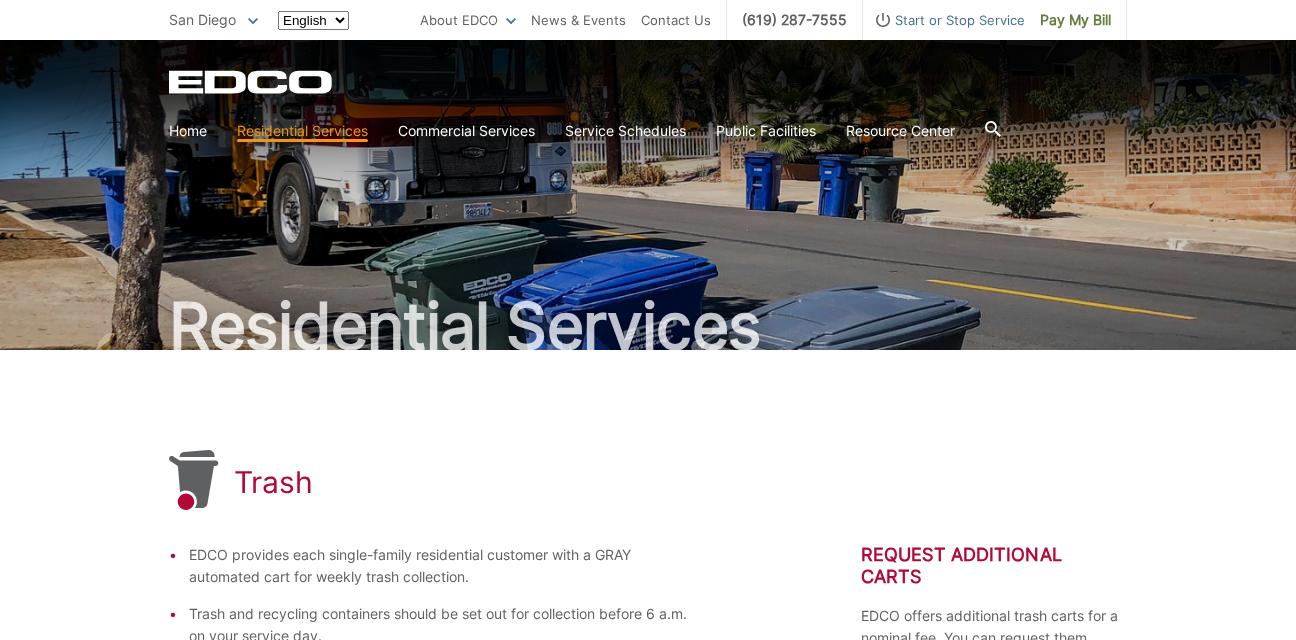 scroll, scrollTop: 0, scrollLeft: 0, axis: both 